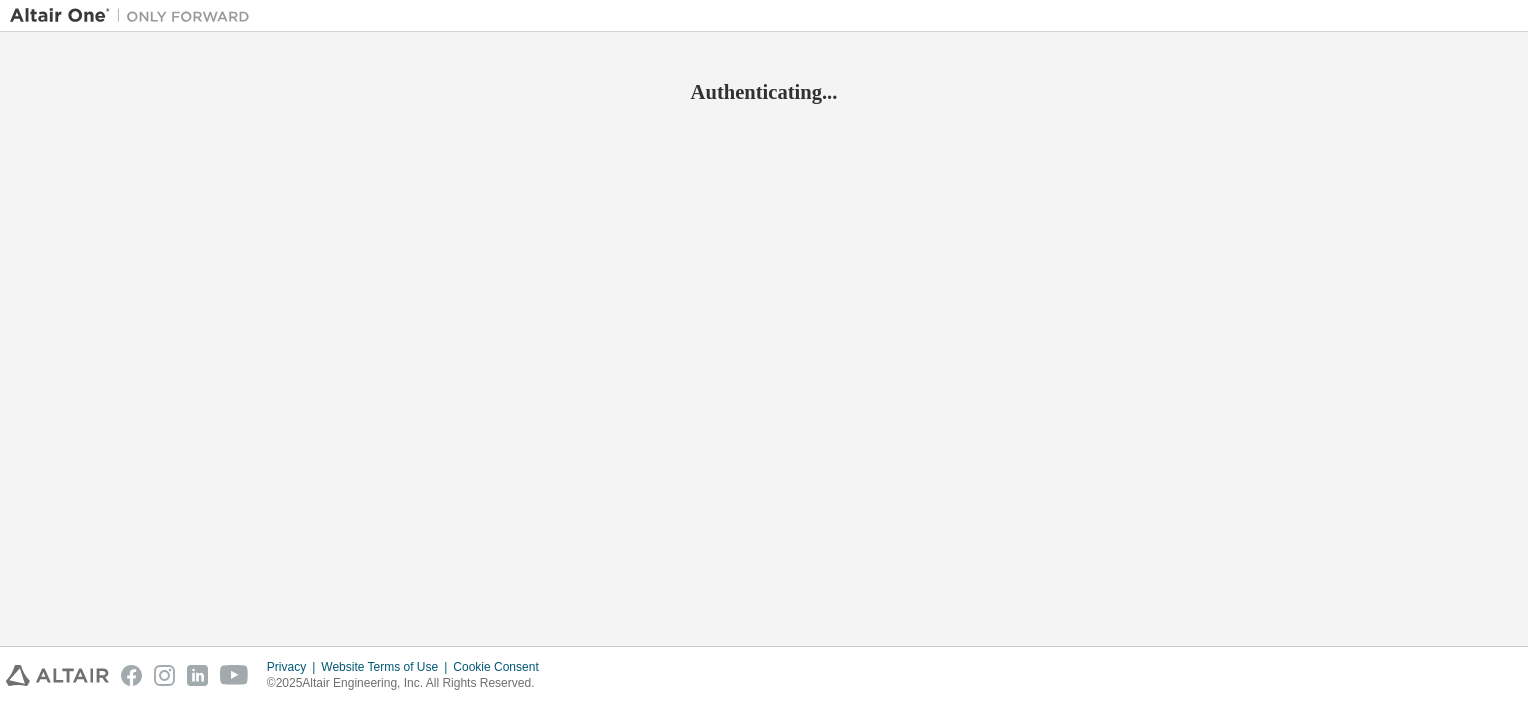 scroll, scrollTop: 0, scrollLeft: 0, axis: both 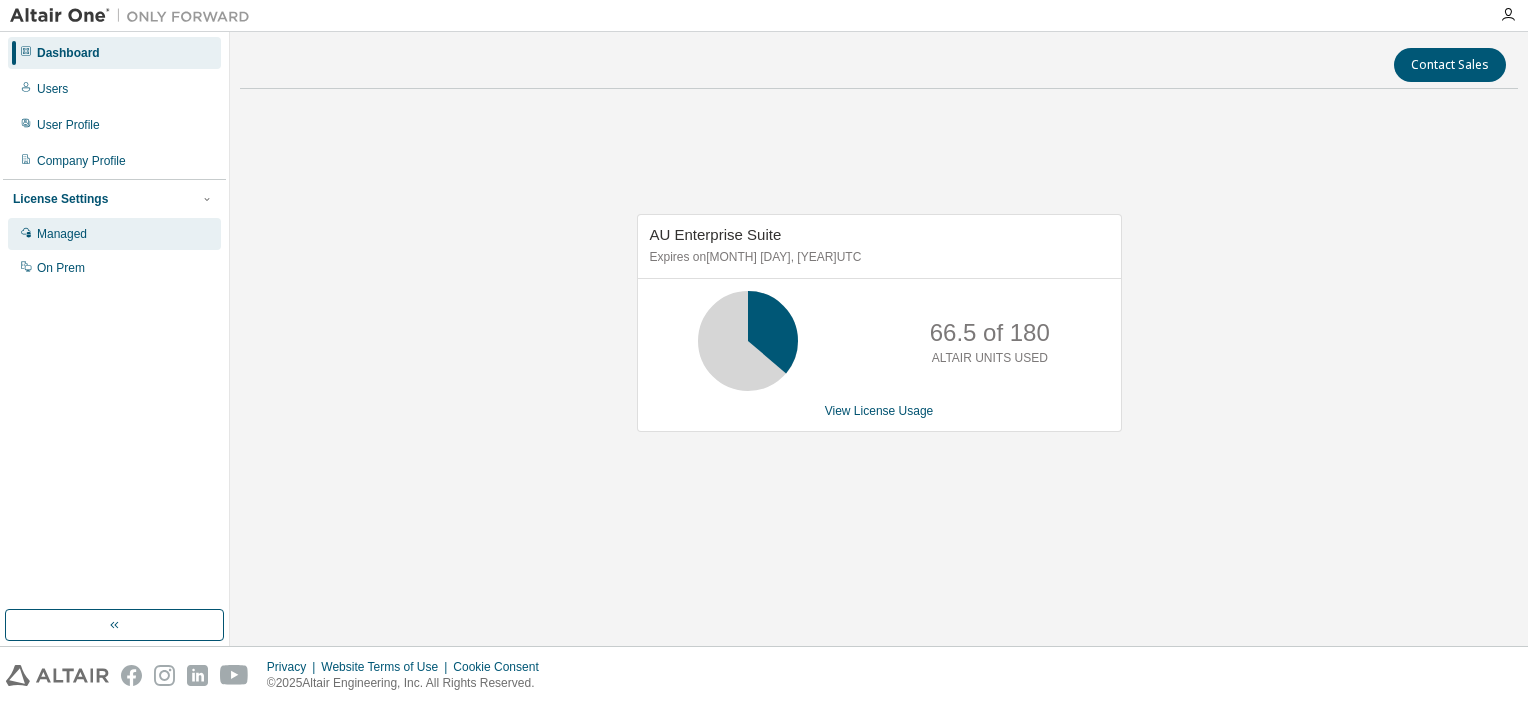 click on "Managed" at bounding box center (62, 234) 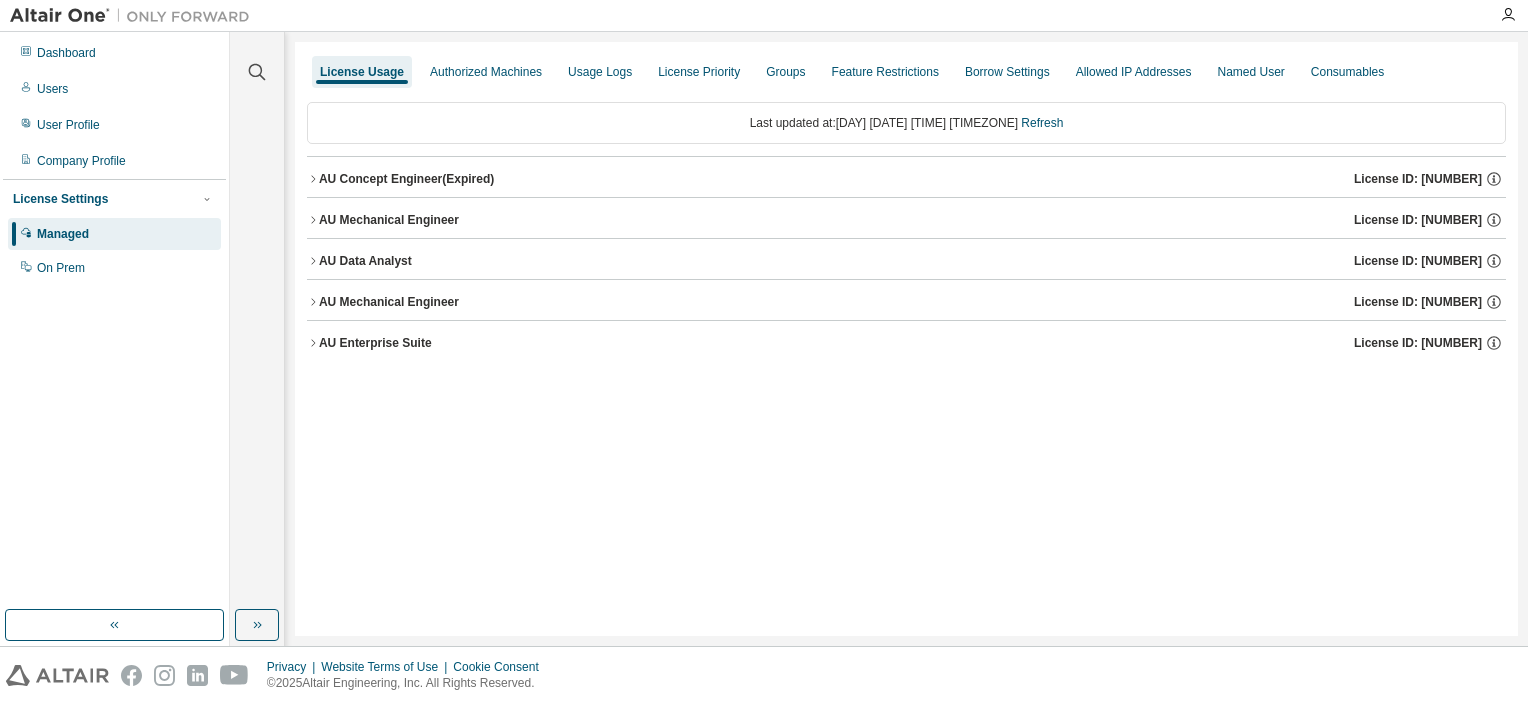 click 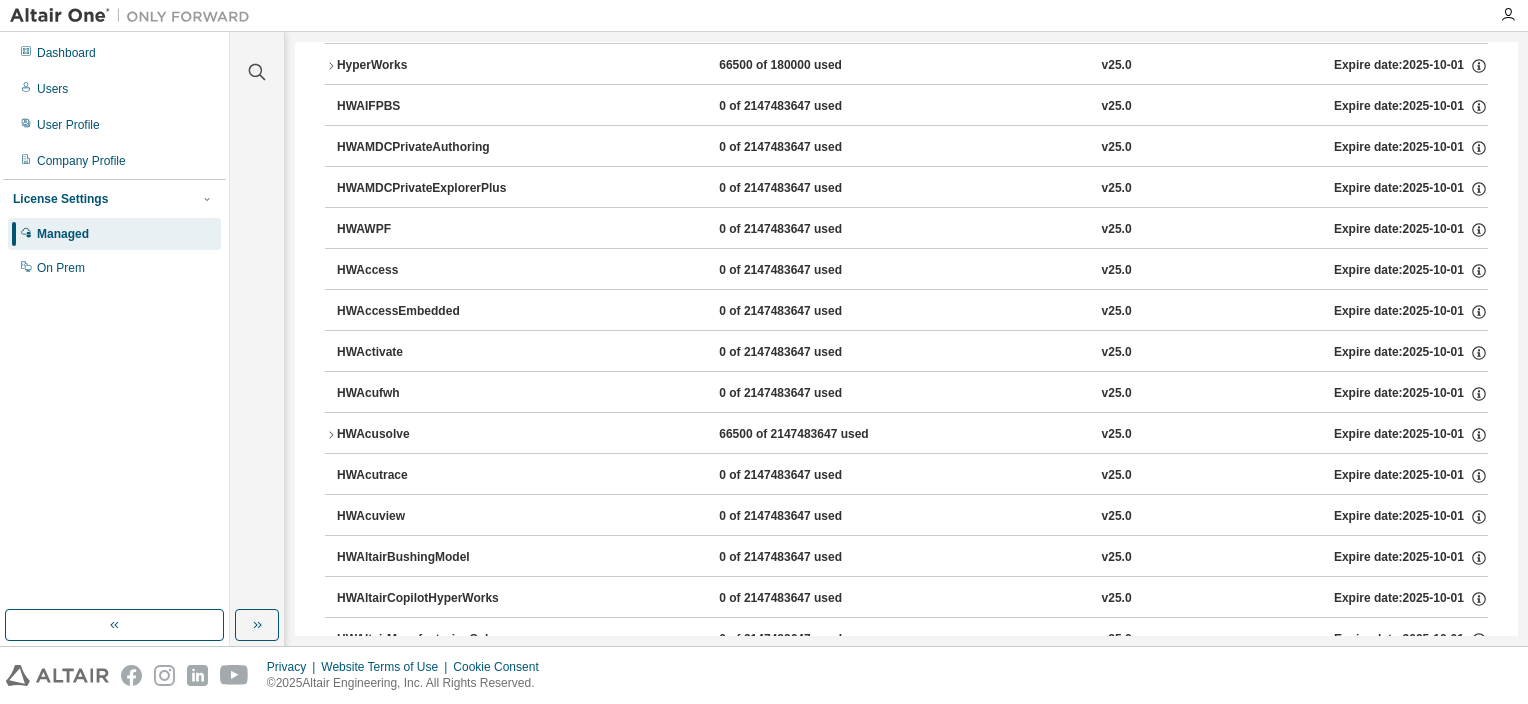 scroll, scrollTop: 0, scrollLeft: 0, axis: both 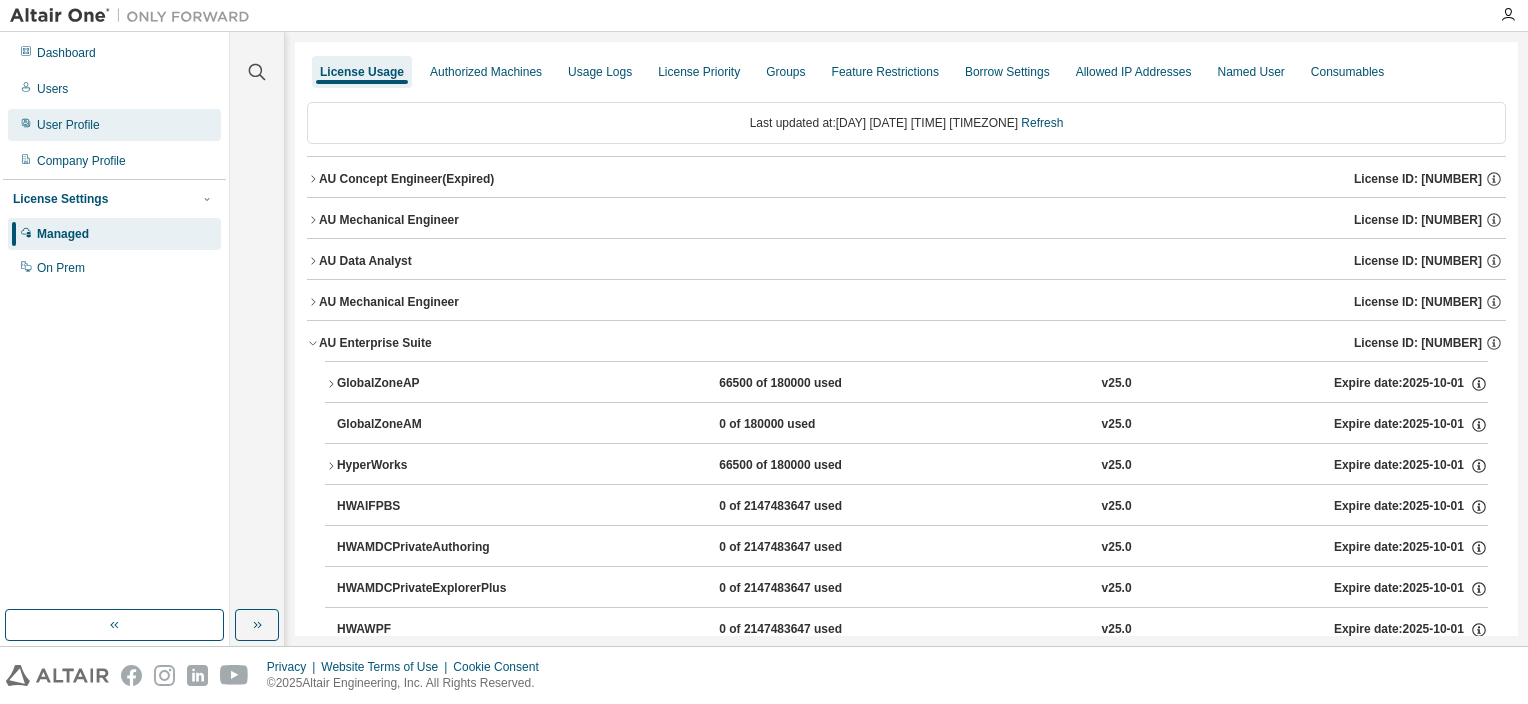 click on "User Profile" at bounding box center (68, 125) 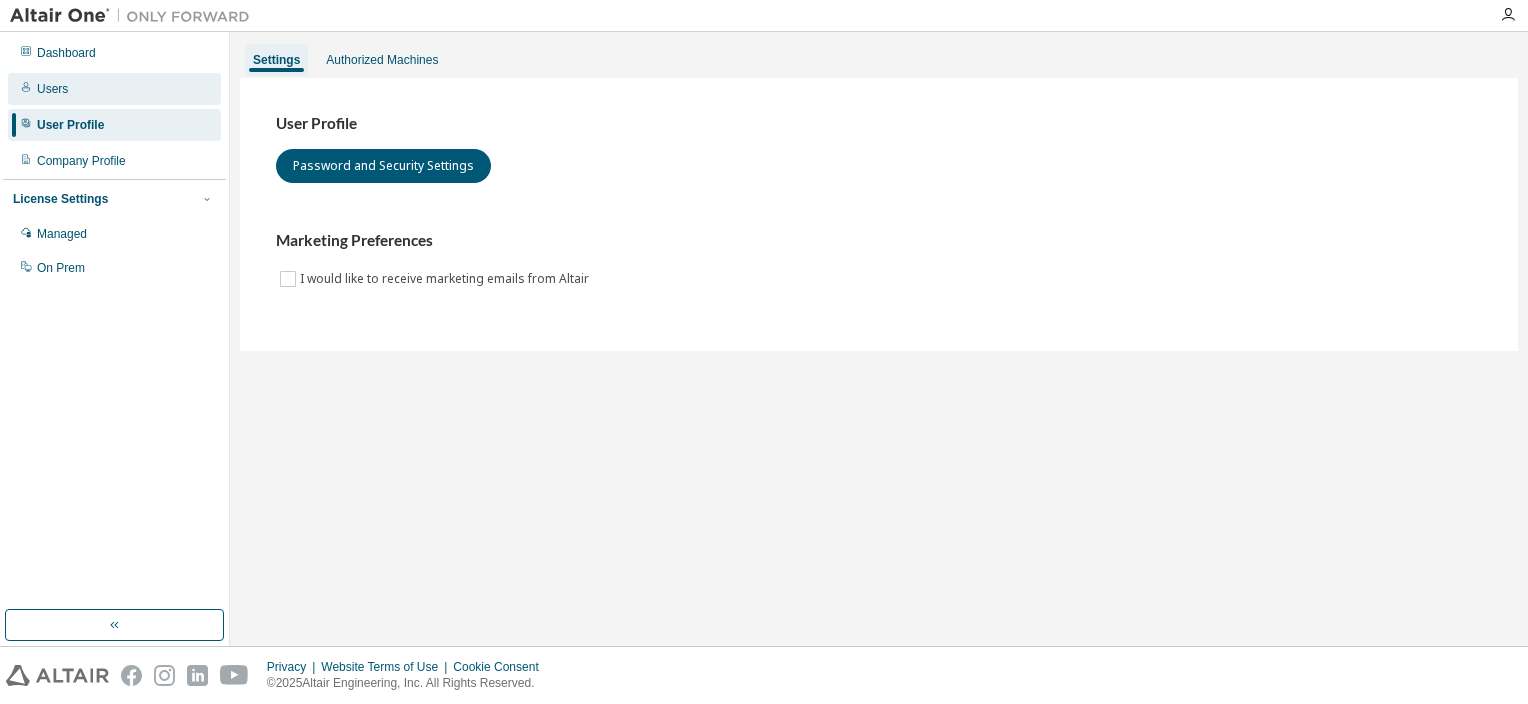 click on "Users" at bounding box center [114, 89] 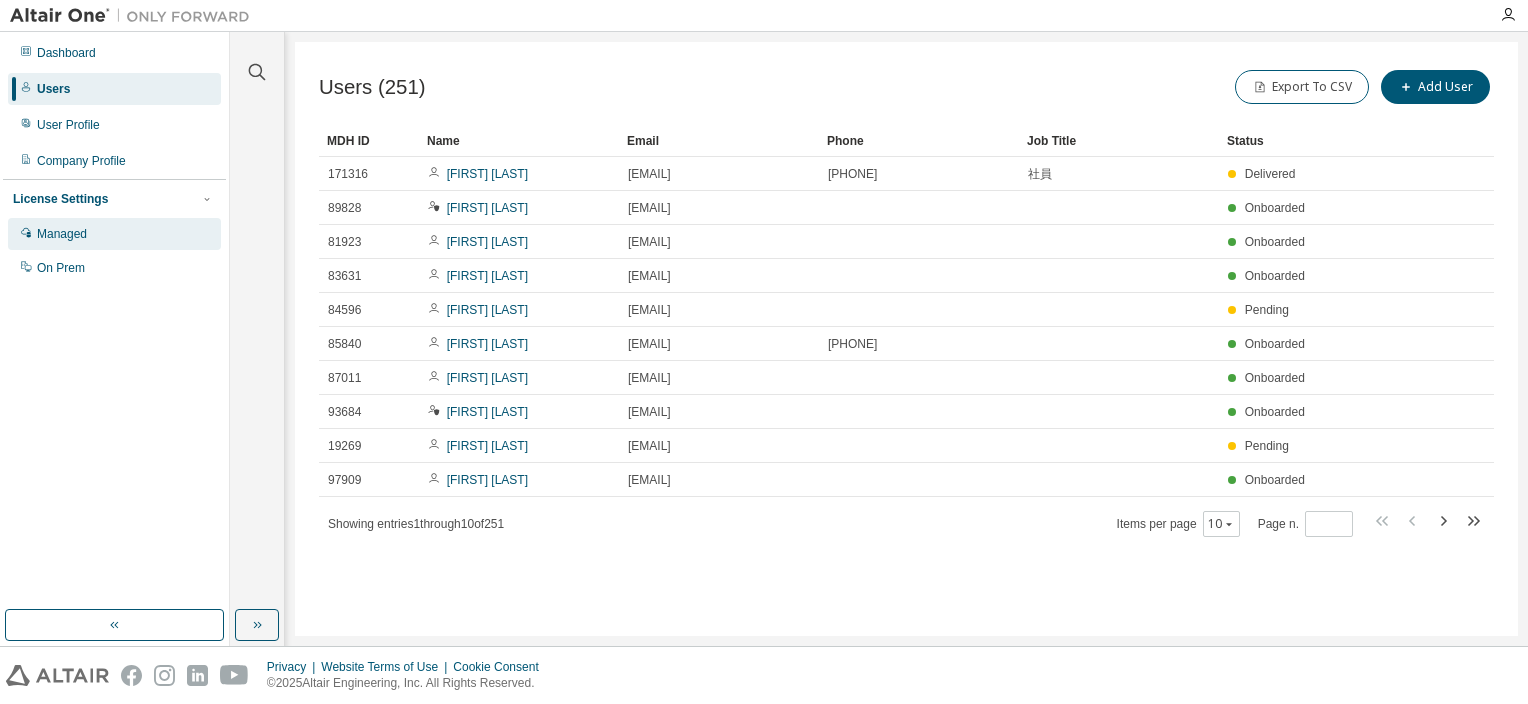 click on "Managed" at bounding box center (62, 234) 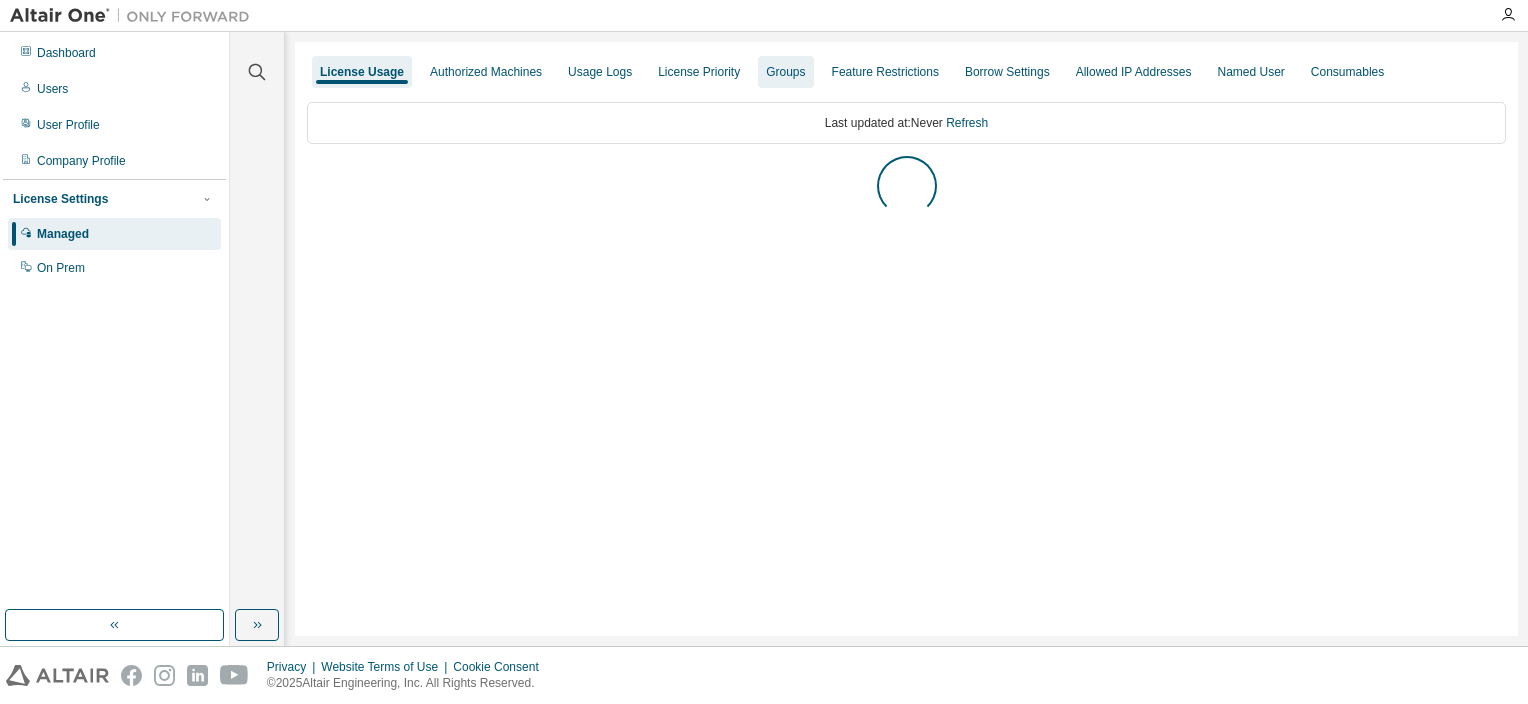 click on "Groups" at bounding box center [785, 72] 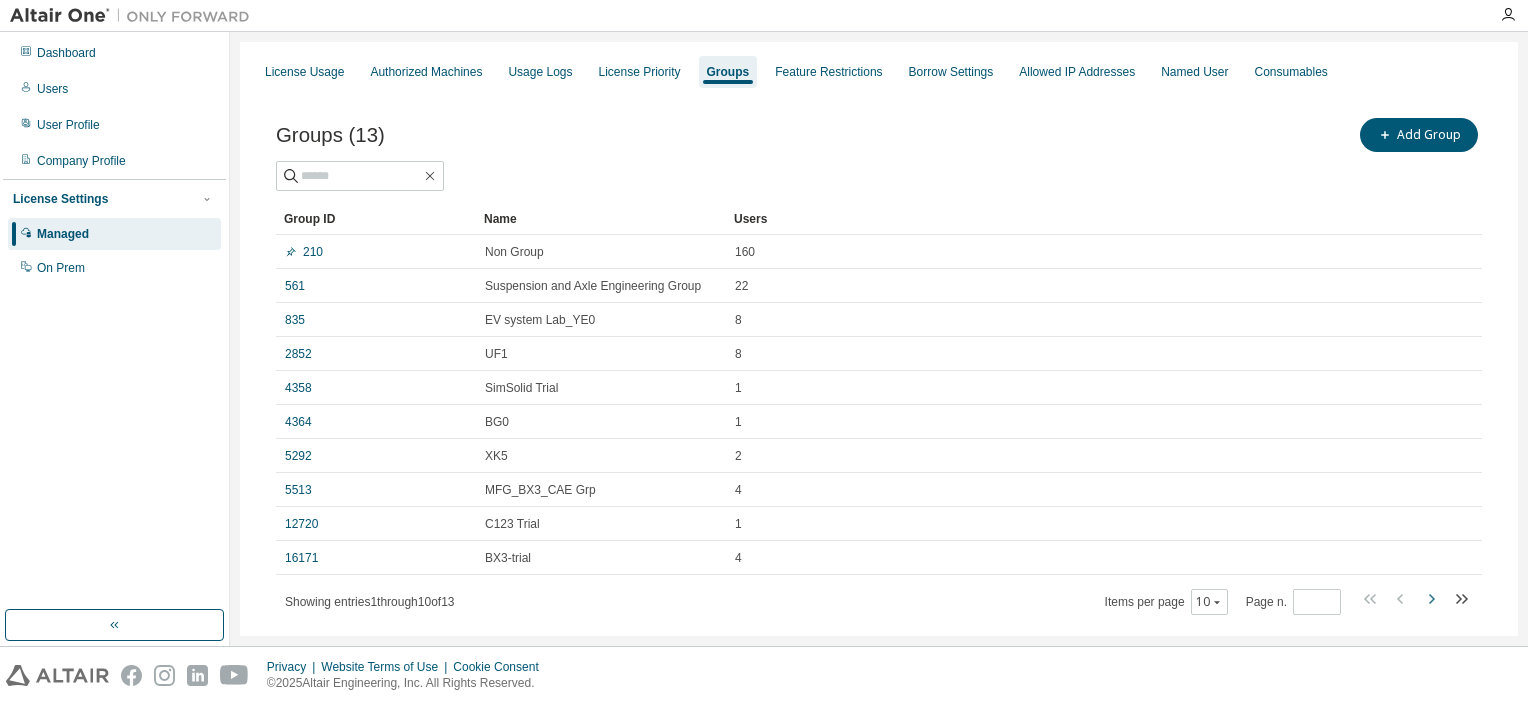 click 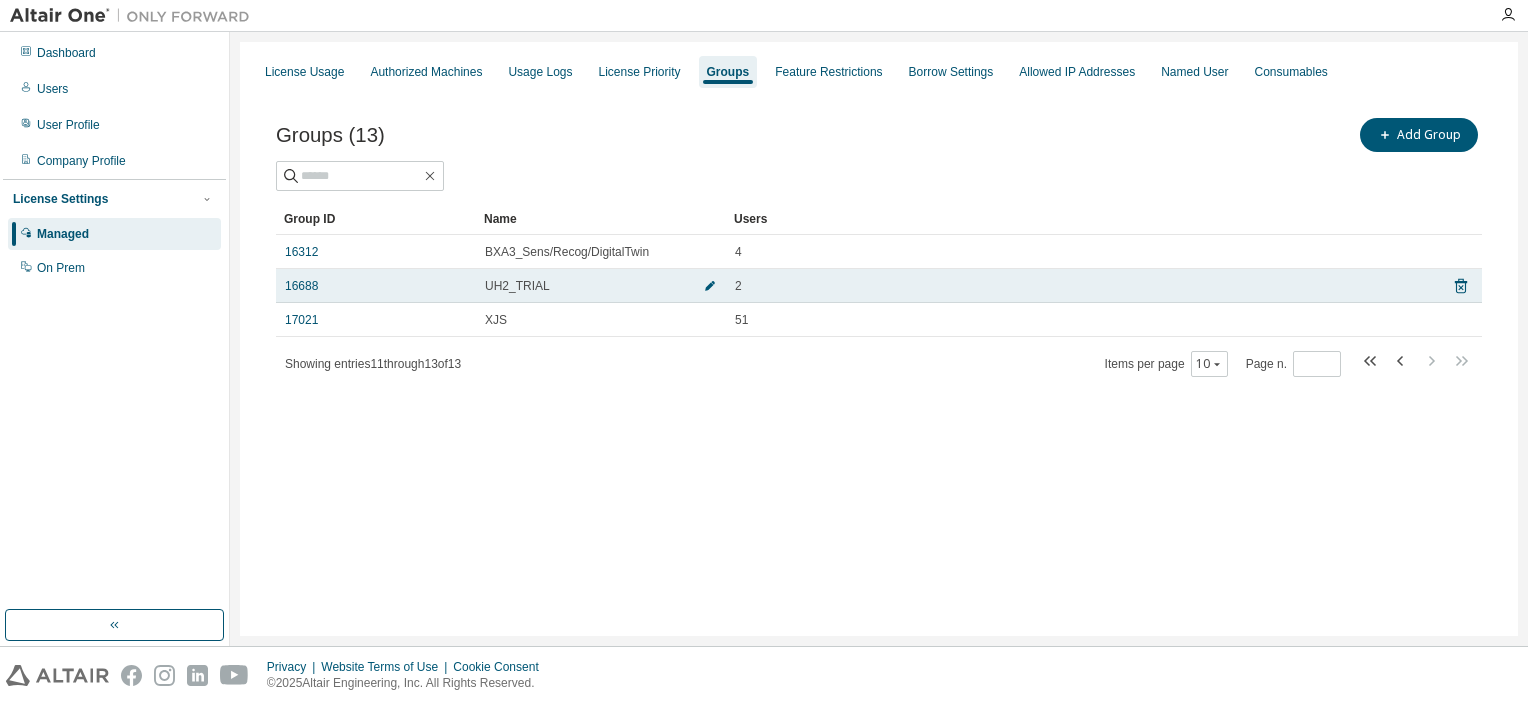 click 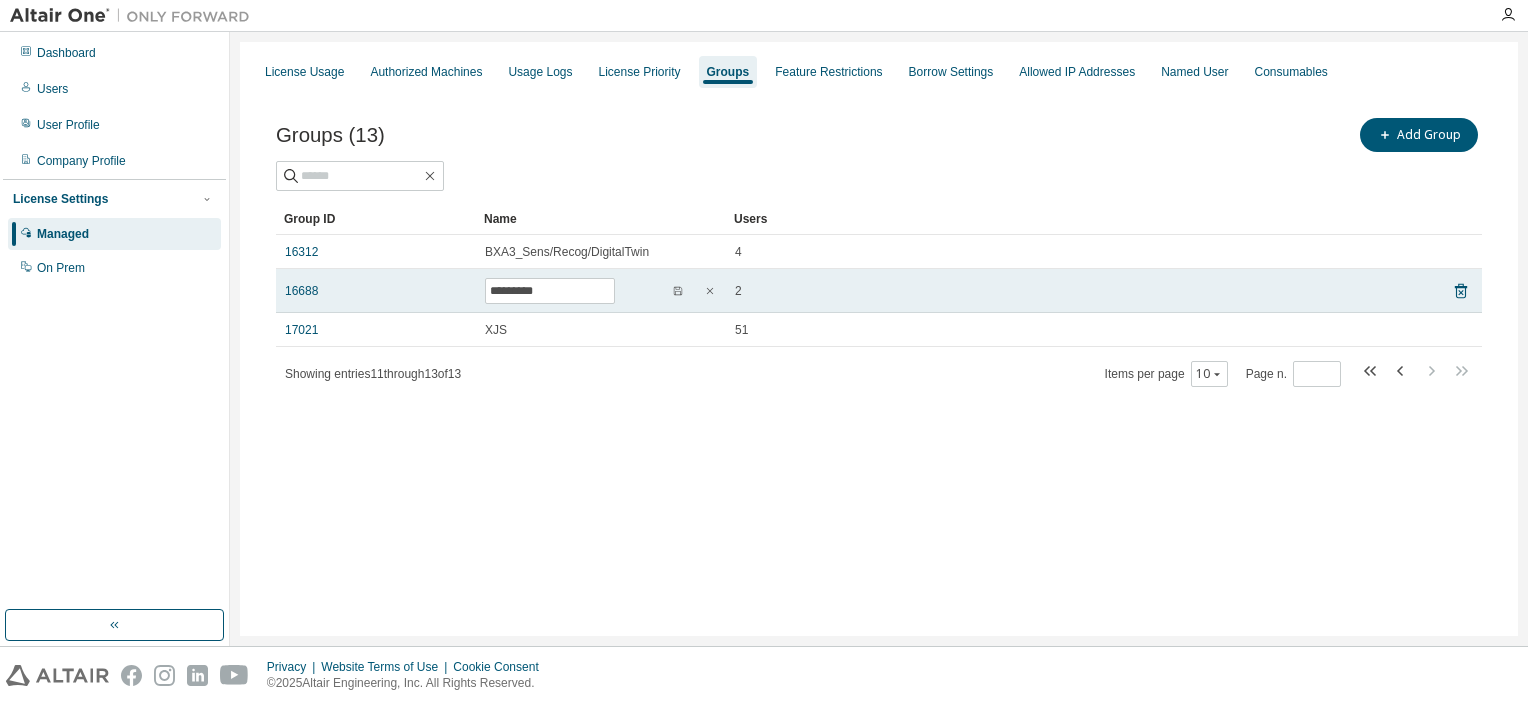 click on "*********" at bounding box center [601, 291] 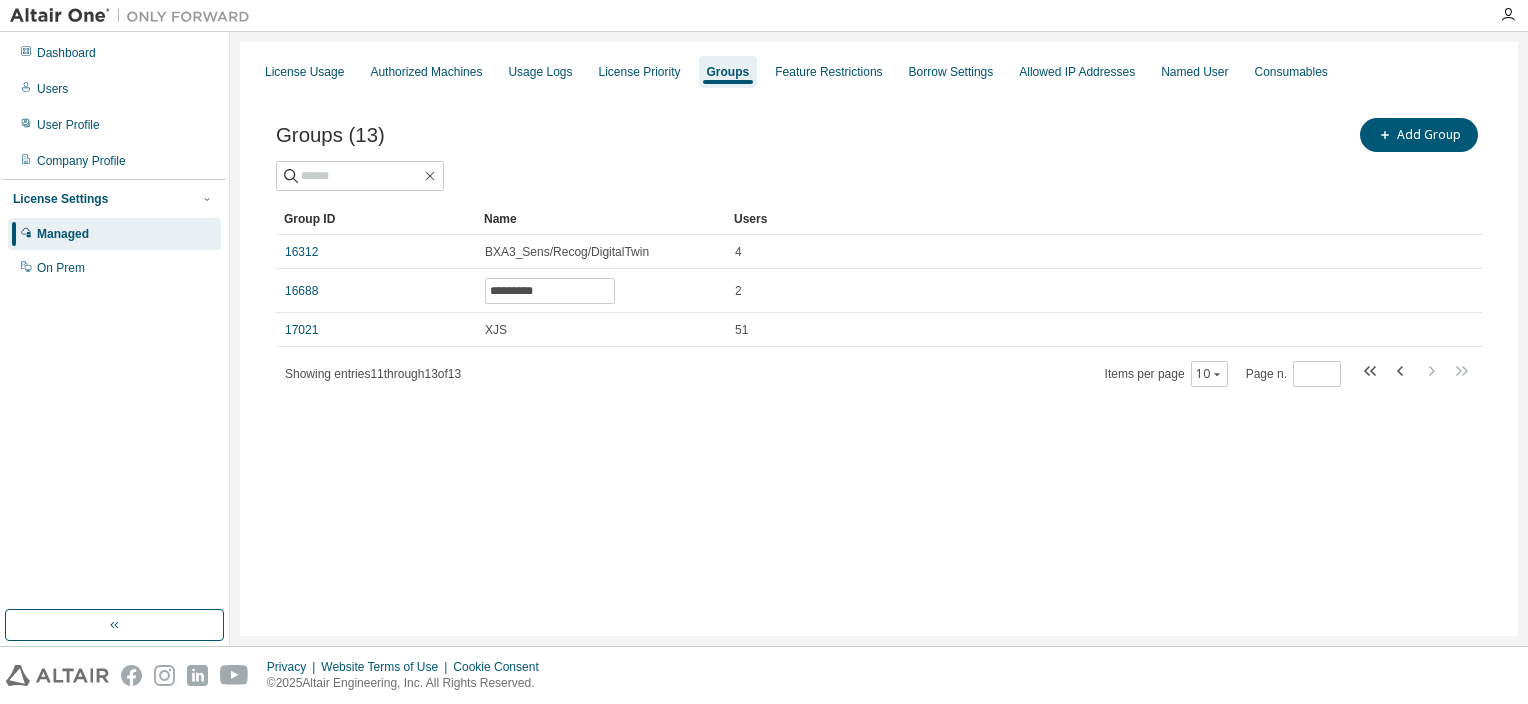 click on "License Usage Authorized Machines Usage Logs License Priority Groups Feature Restrictions Borrow Settings Allowed IP Addresses Named User Consumables Groups (13) Add Group Clear Load Save Save As Field Operator Value Select filter Select operand Add criteria Search Group ID Name Users   [NUMBER] BXA3_Sens/Recog/DigitalTwin 4   [NUMBER] ********* 2   [NUMBER] XJS 51 Showing entries  11  through  13  of  13 Items per page 10 Page n. *" at bounding box center (879, 339) 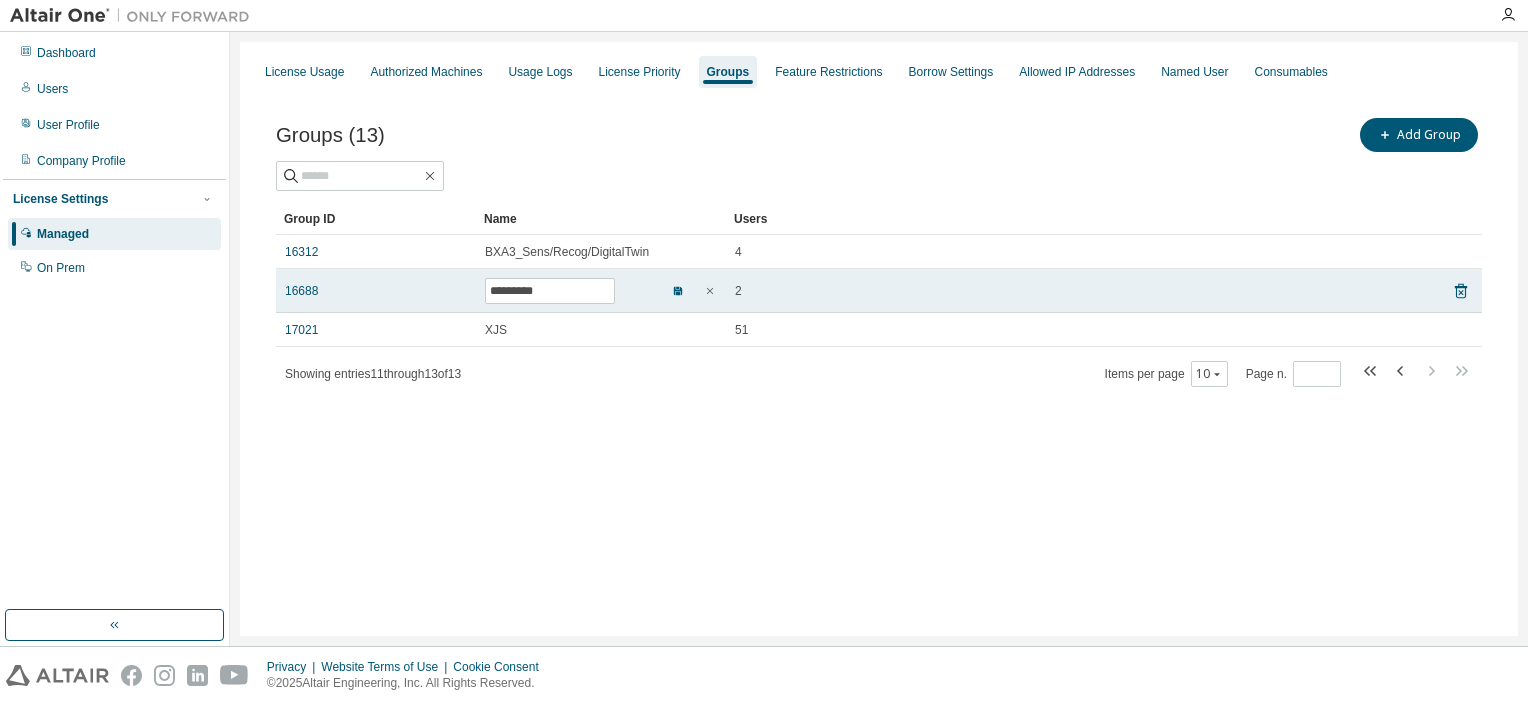 click at bounding box center (678, 291) 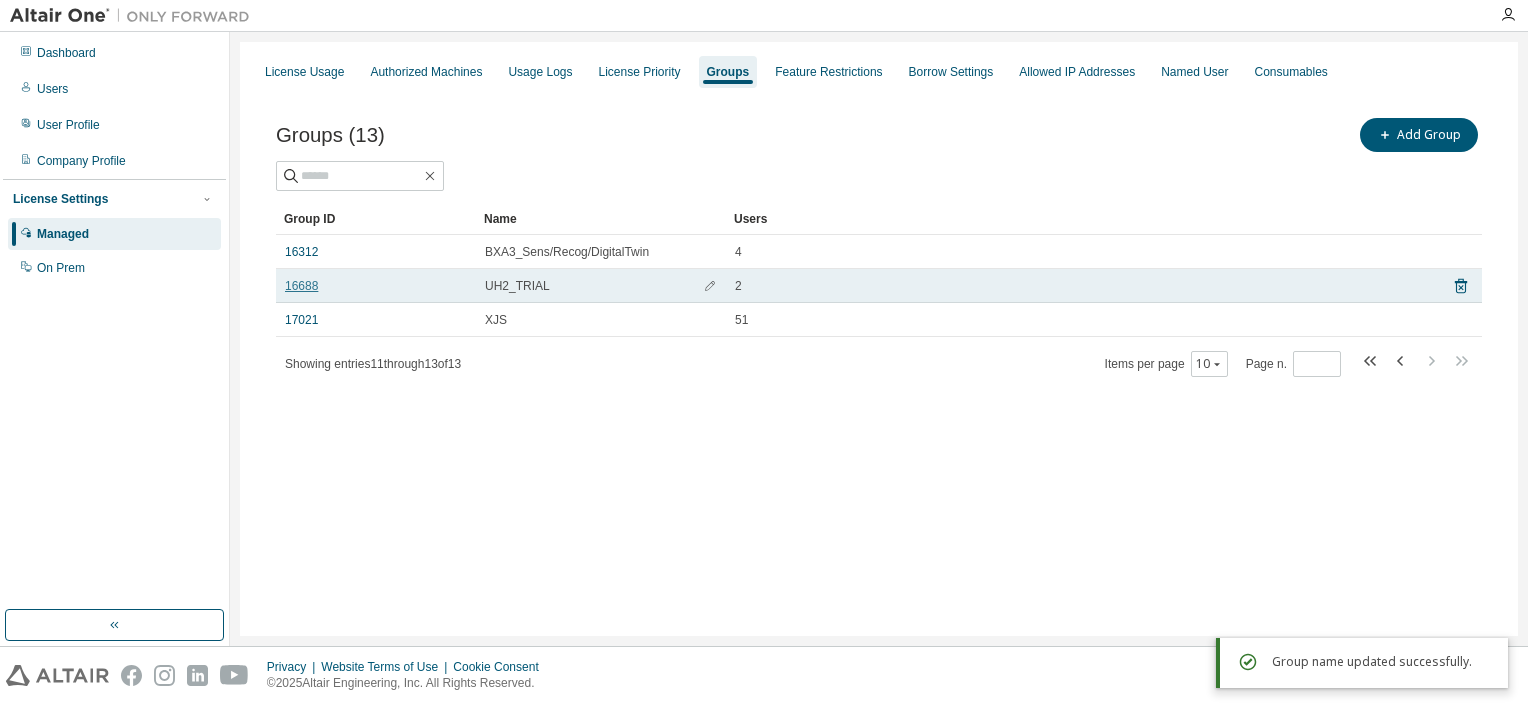 click on "16688" at bounding box center (301, 286) 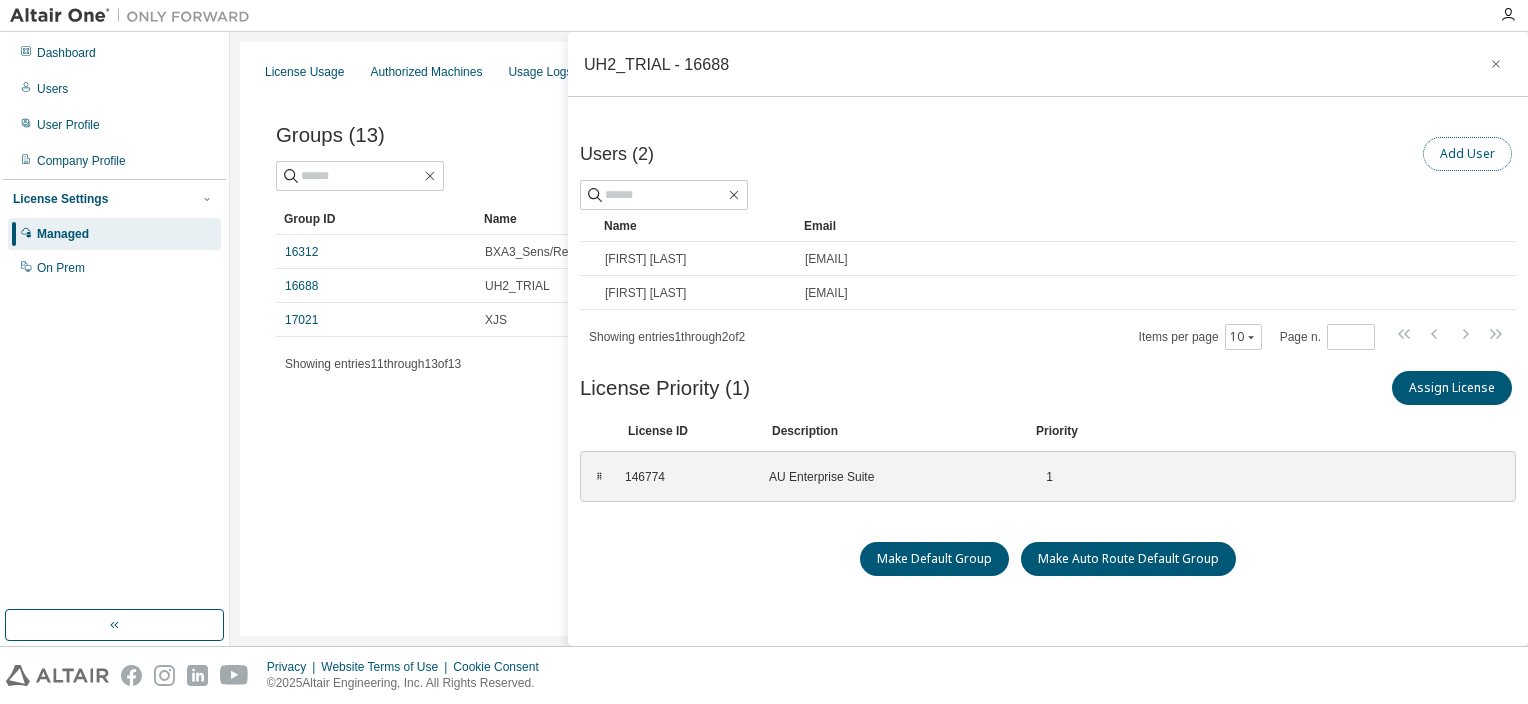 click on "Add User" at bounding box center (1467, 154) 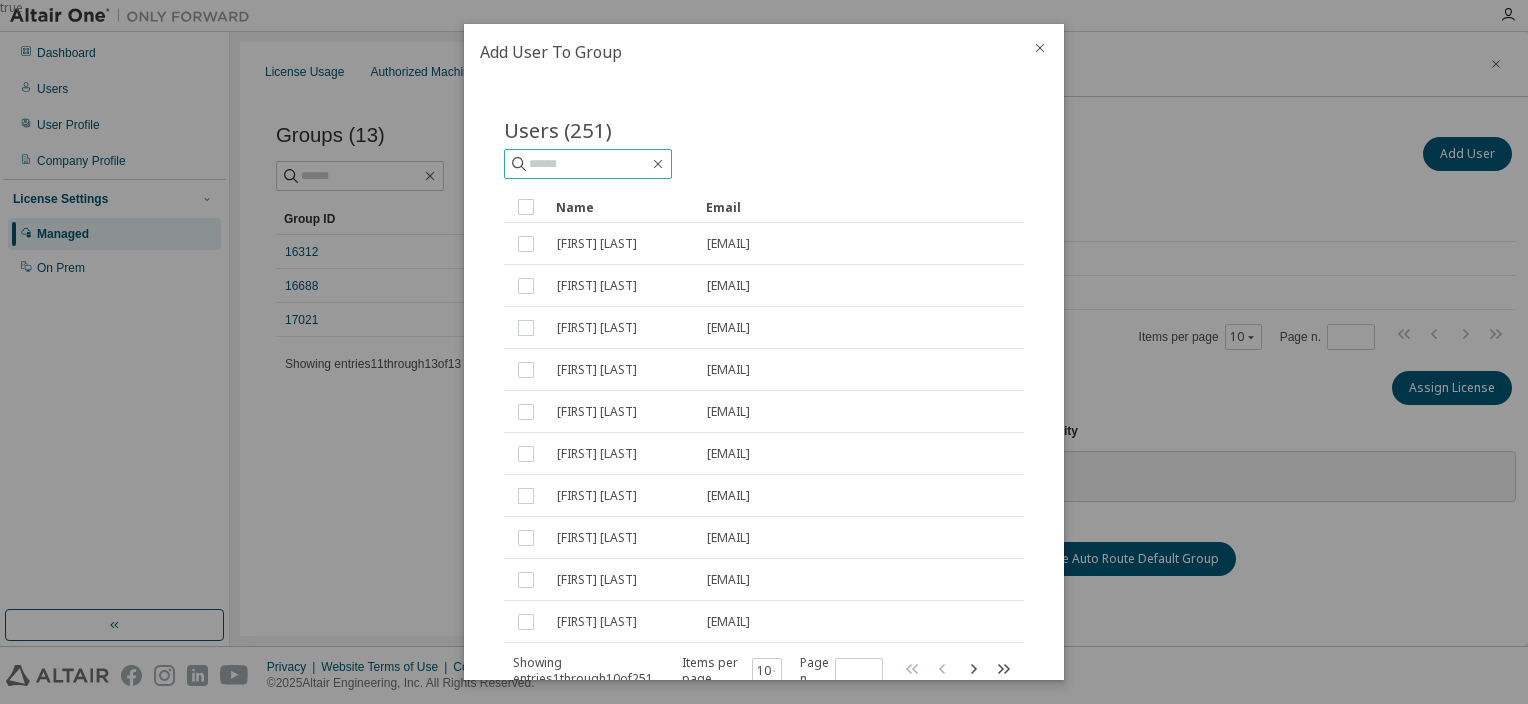 click at bounding box center (589, 164) 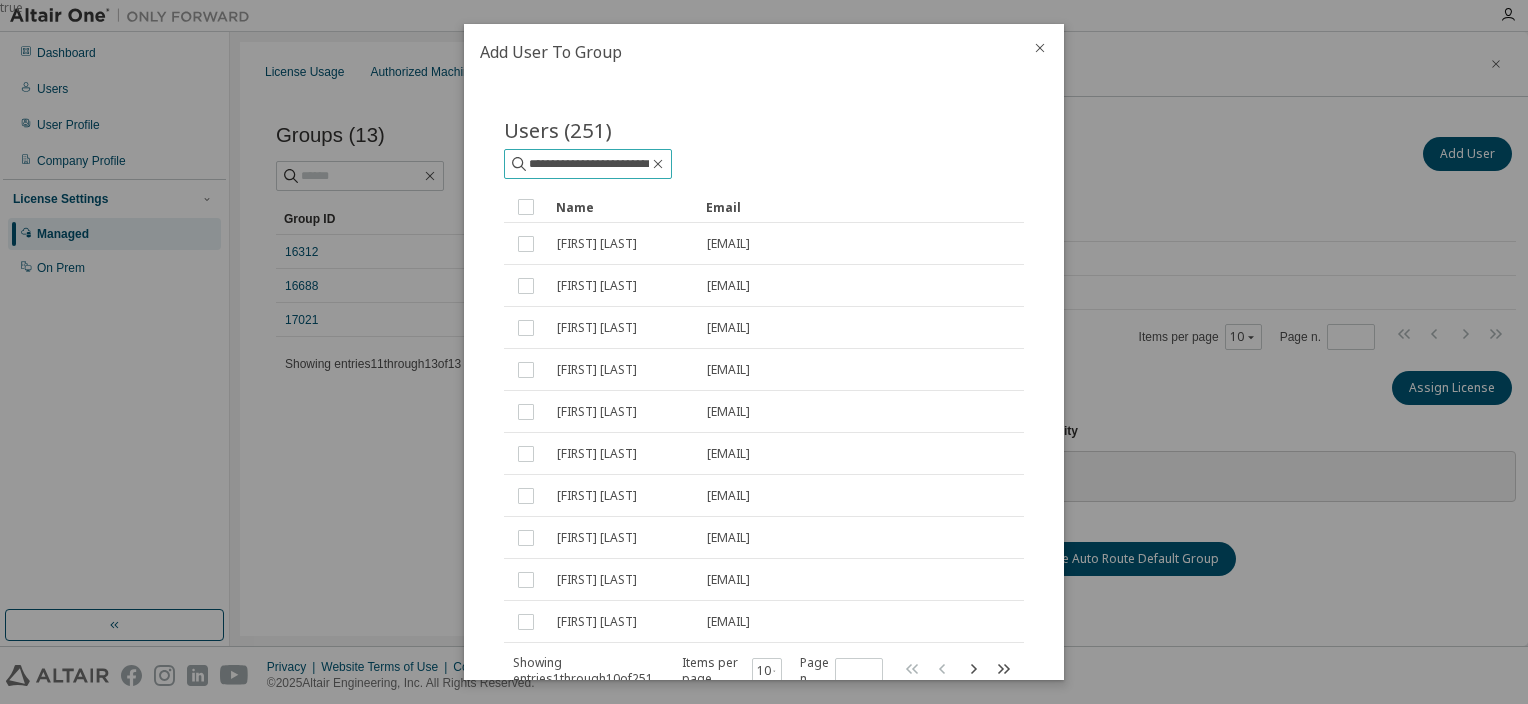 type on "**********" 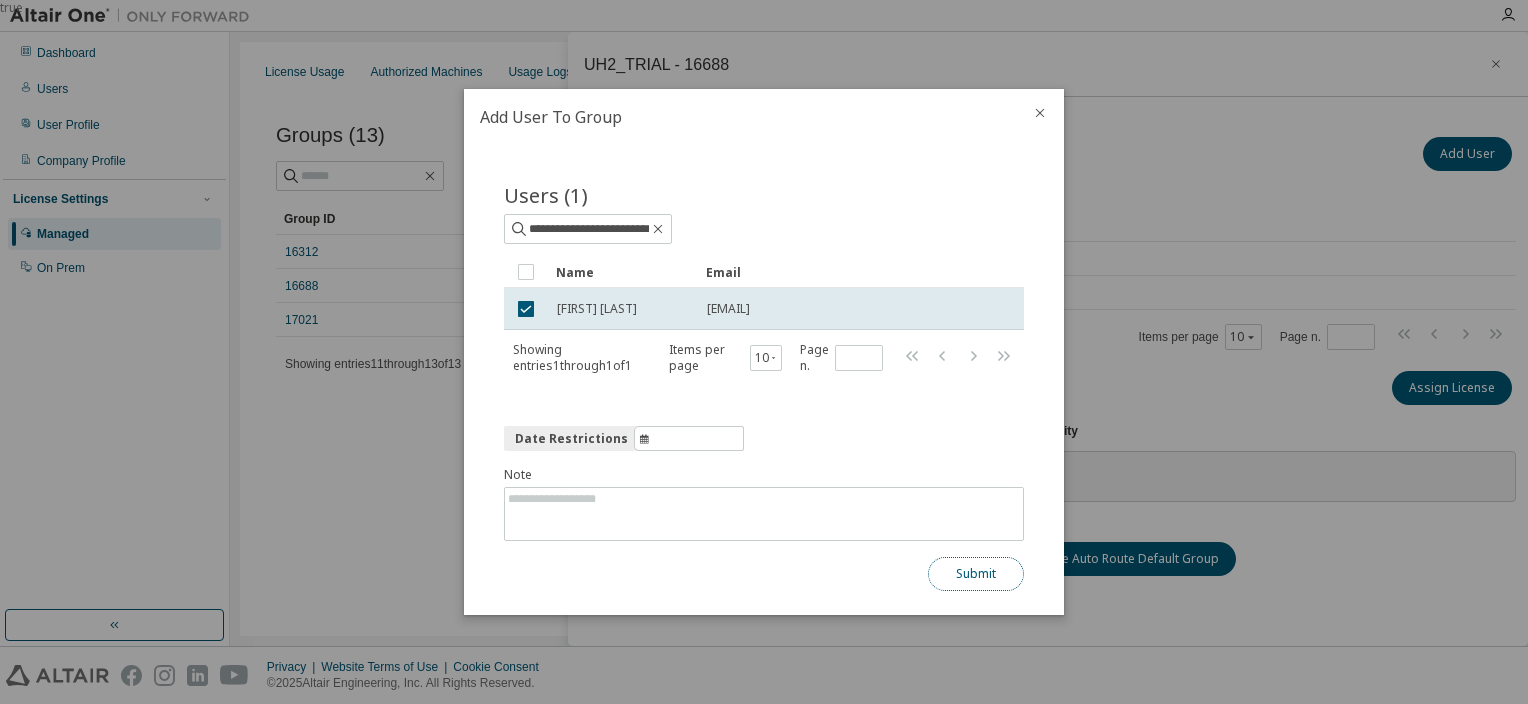 click on "Submit" at bounding box center [976, 574] 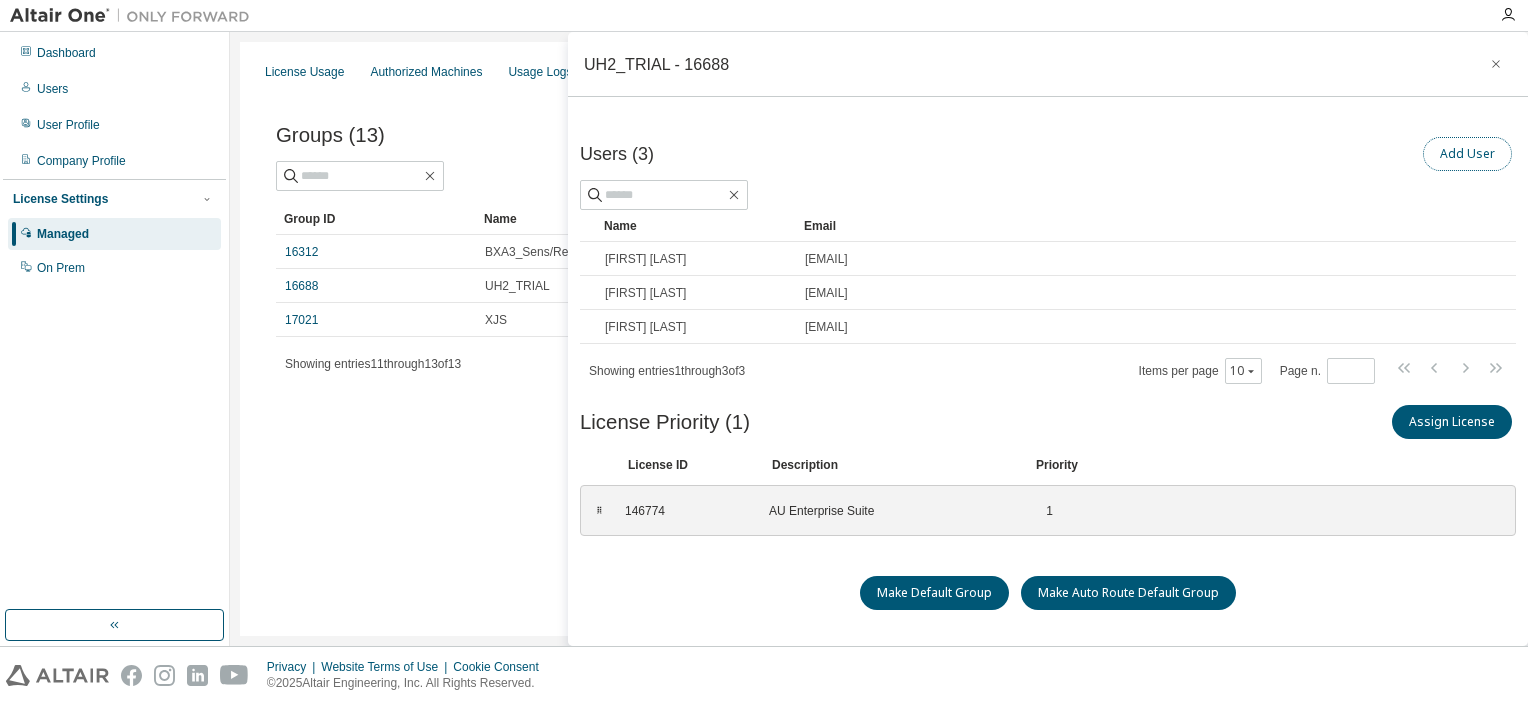 click on "Add User" at bounding box center [1467, 154] 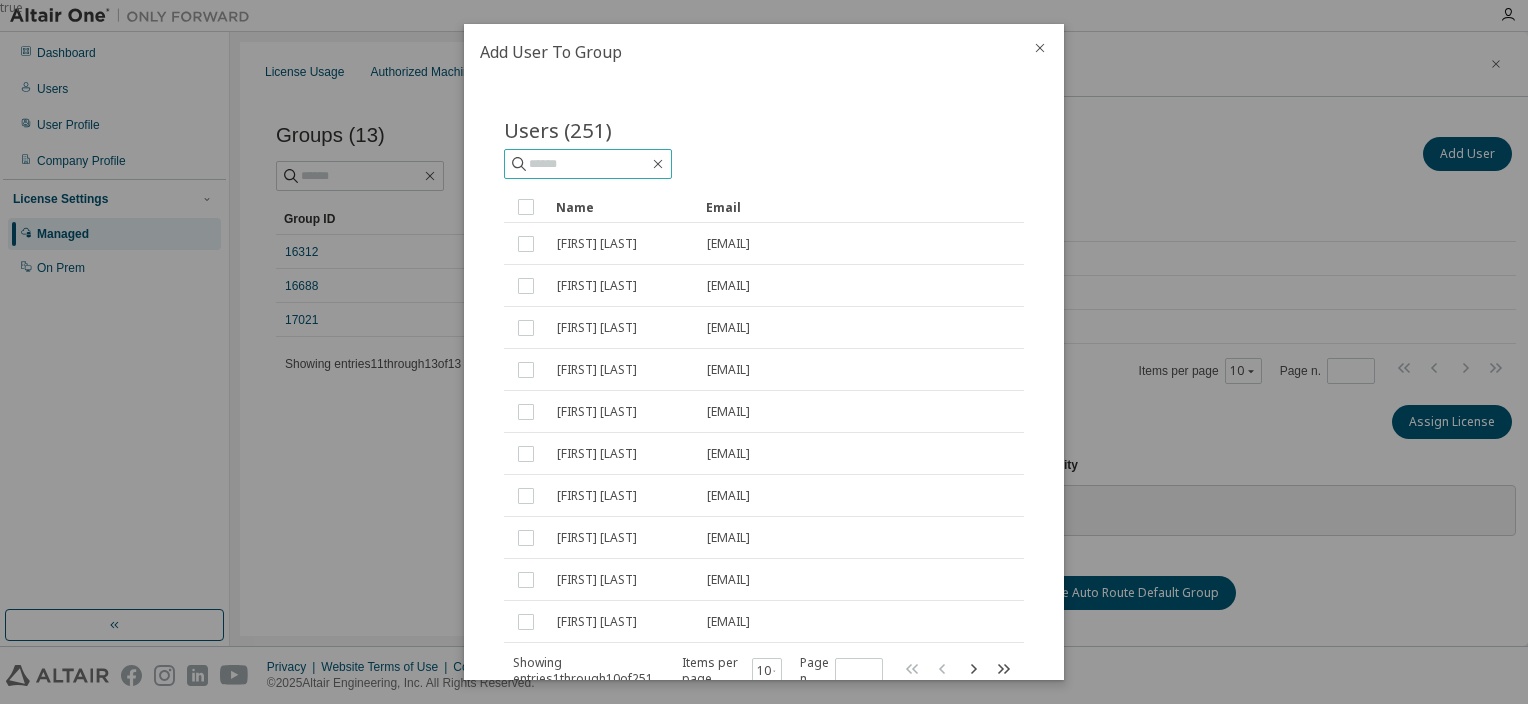 click at bounding box center (589, 164) 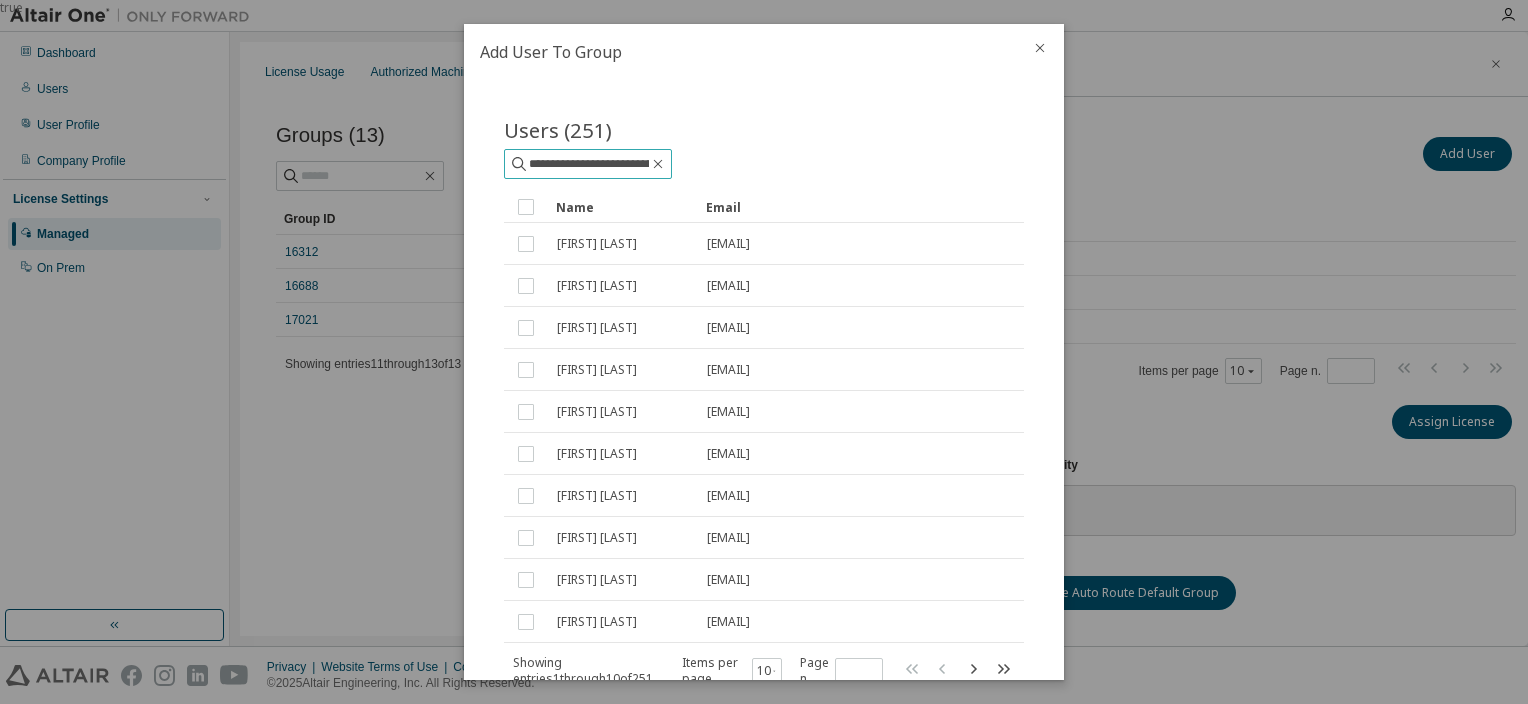 type on "**********" 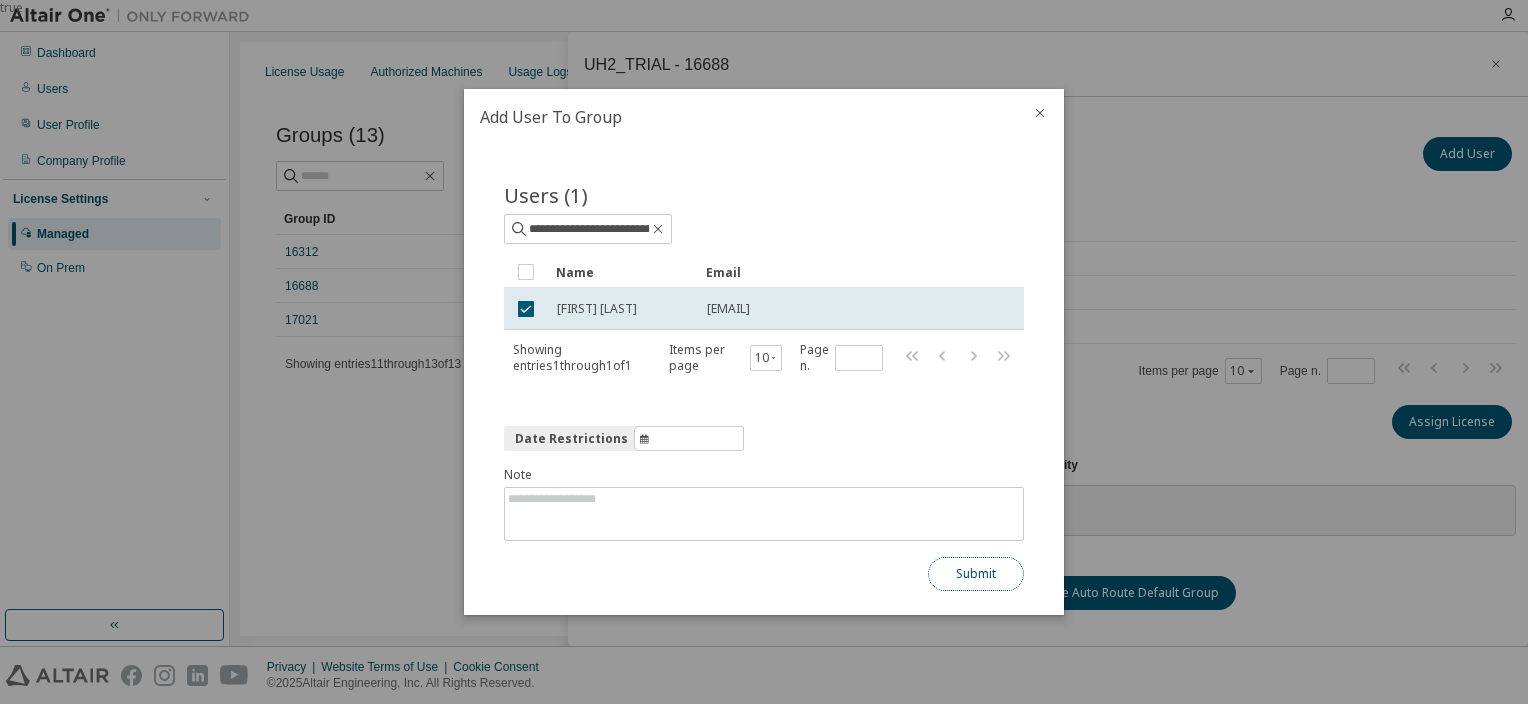 click on "Submit" at bounding box center [976, 574] 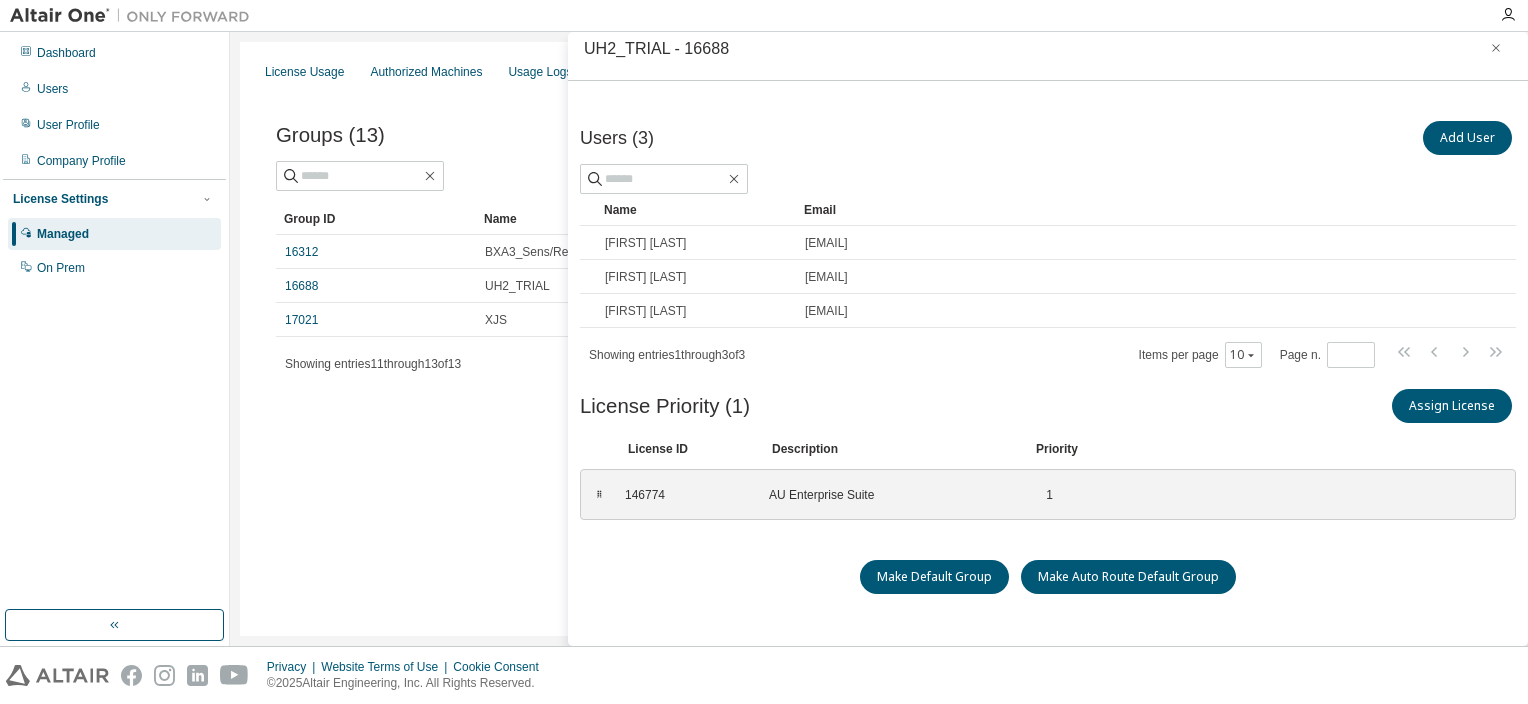 scroll, scrollTop: 0, scrollLeft: 0, axis: both 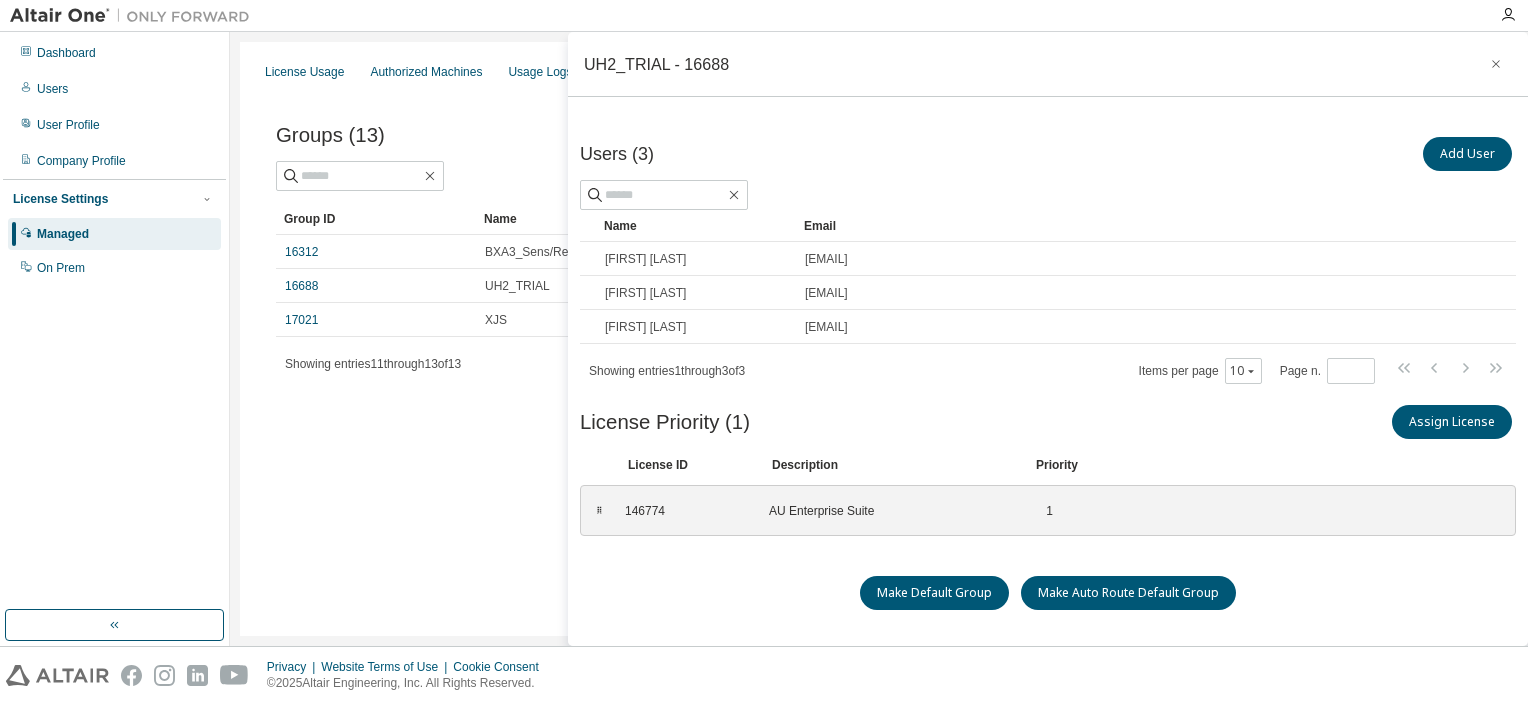 click at bounding box center (1450, 370) 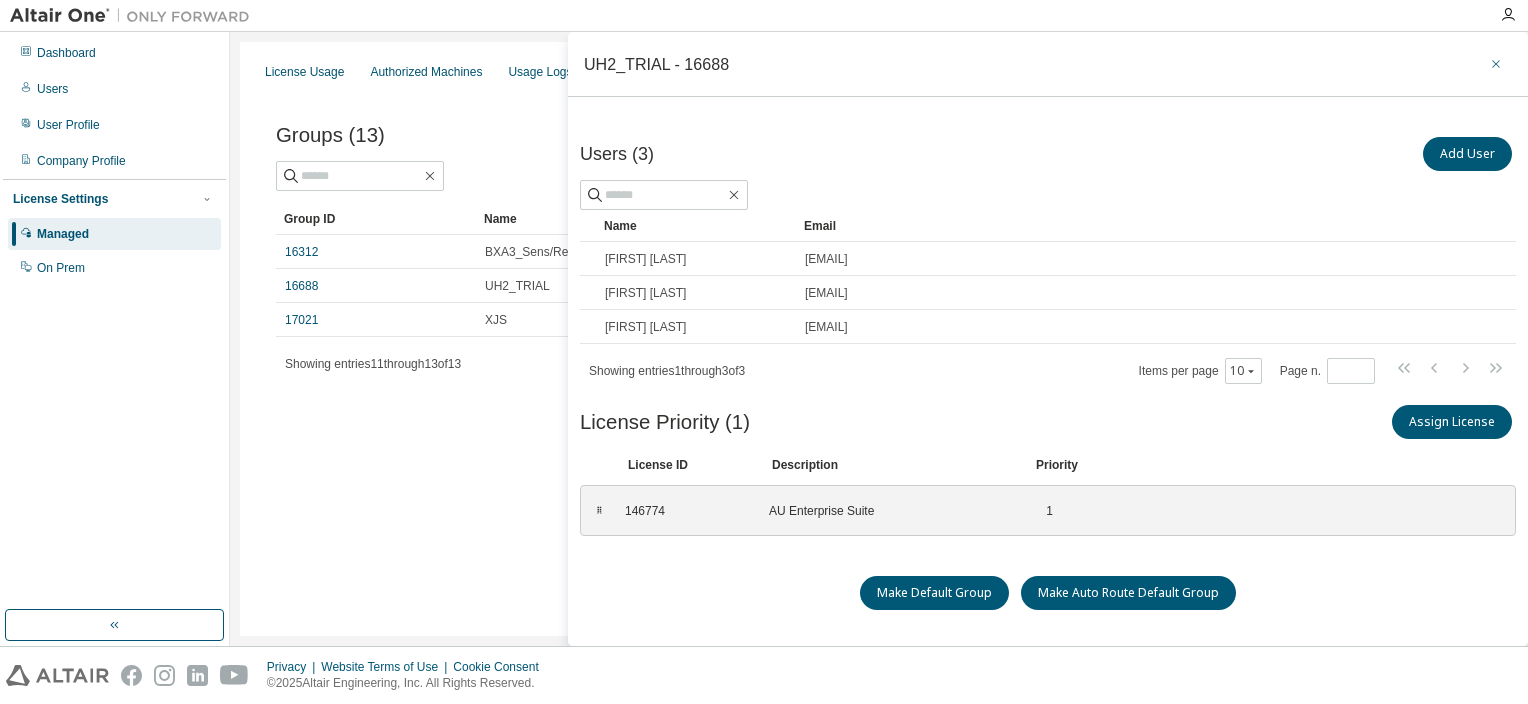 click 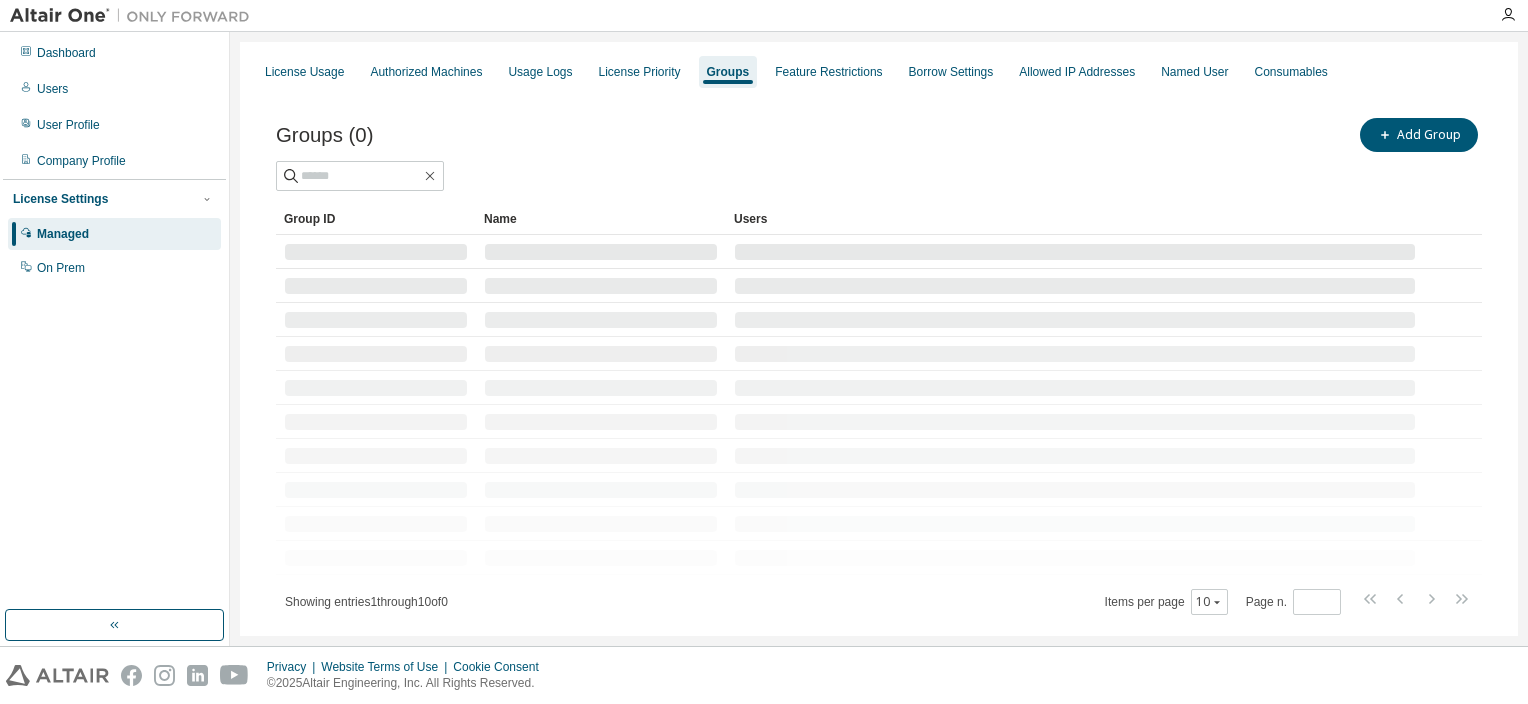 scroll, scrollTop: 0, scrollLeft: 0, axis: both 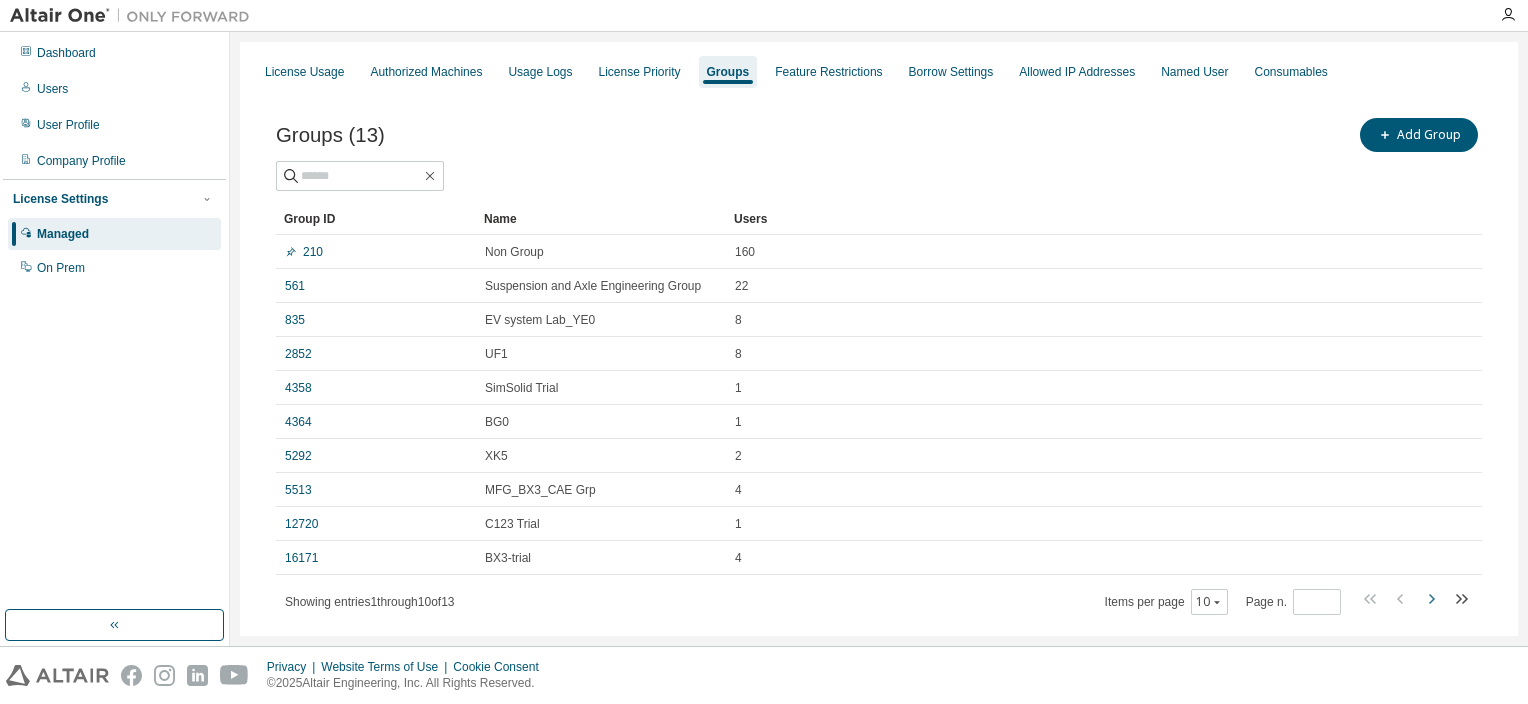 click 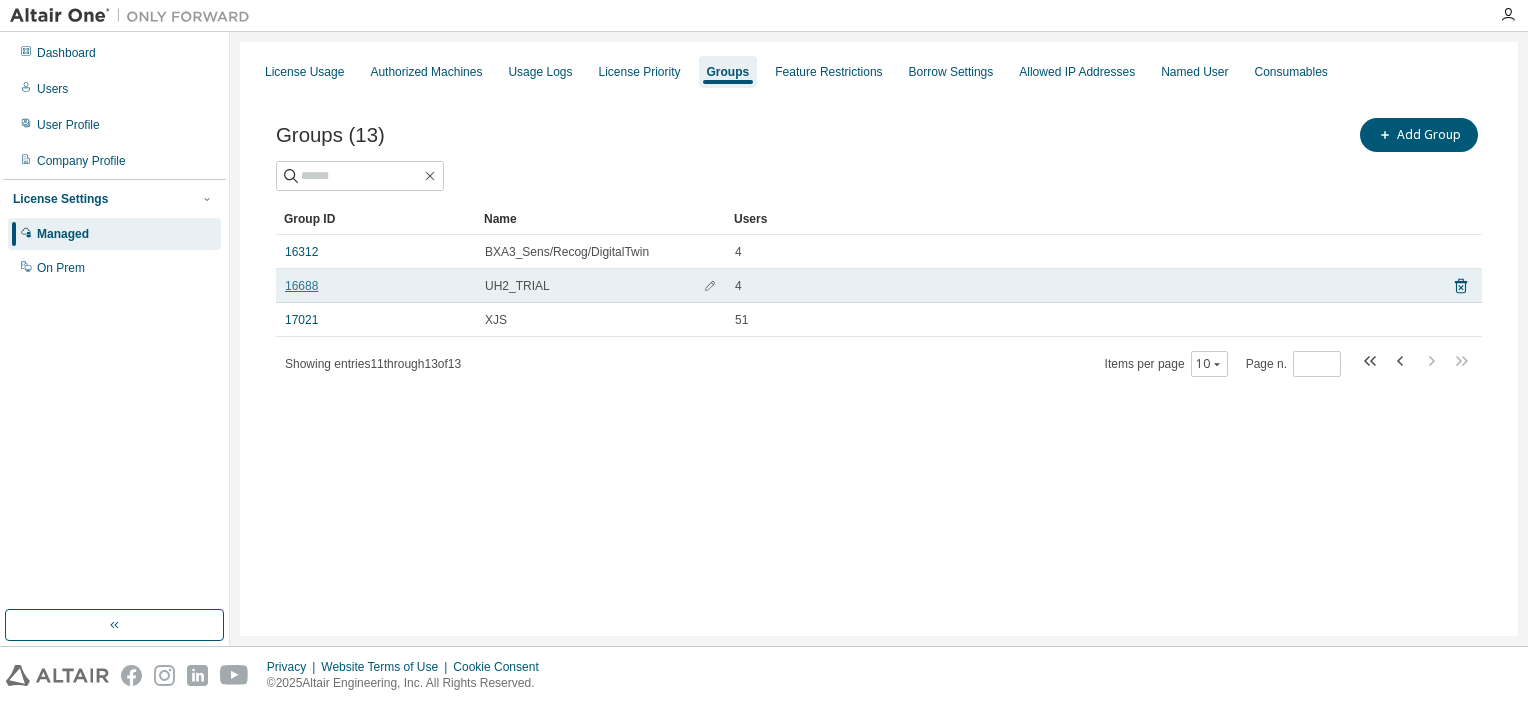 click on "16688" at bounding box center [301, 286] 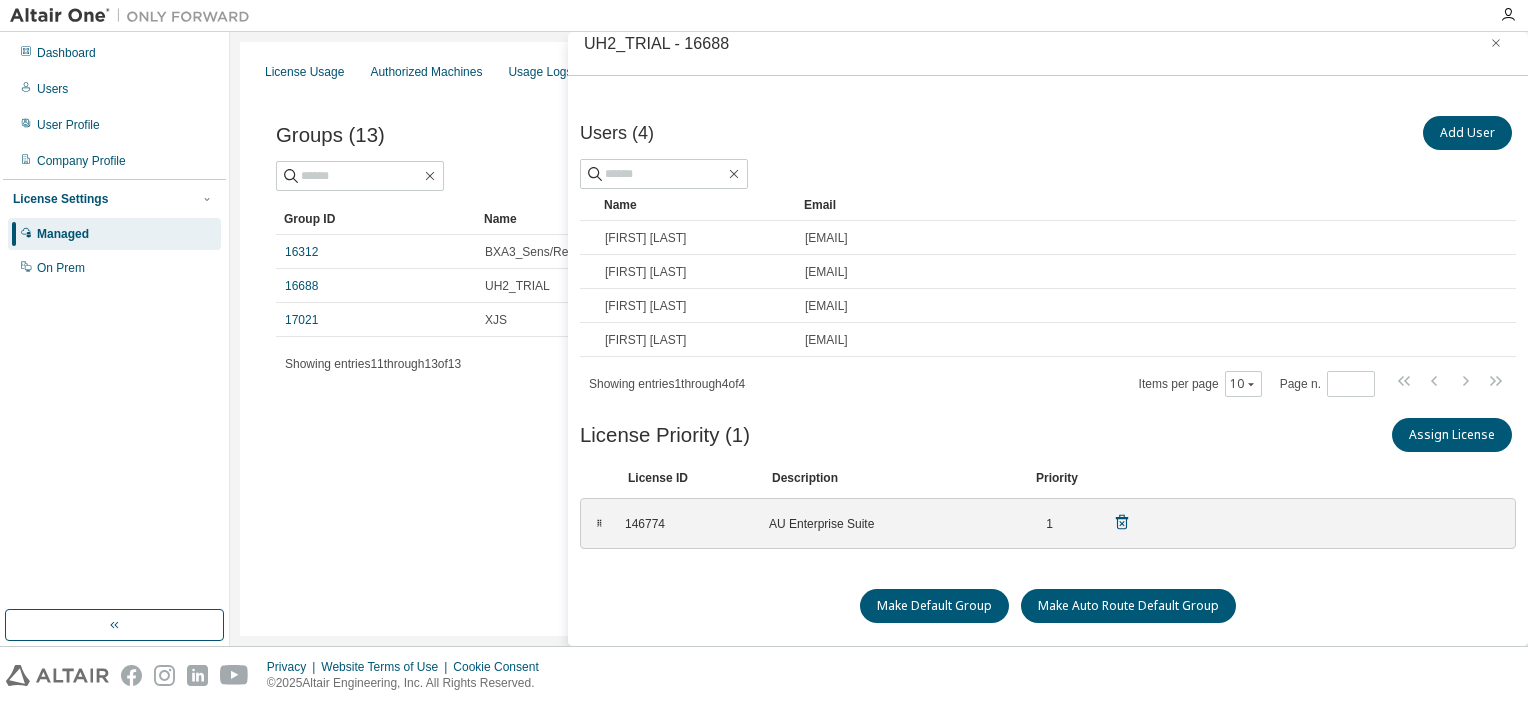 scroll, scrollTop: 0, scrollLeft: 0, axis: both 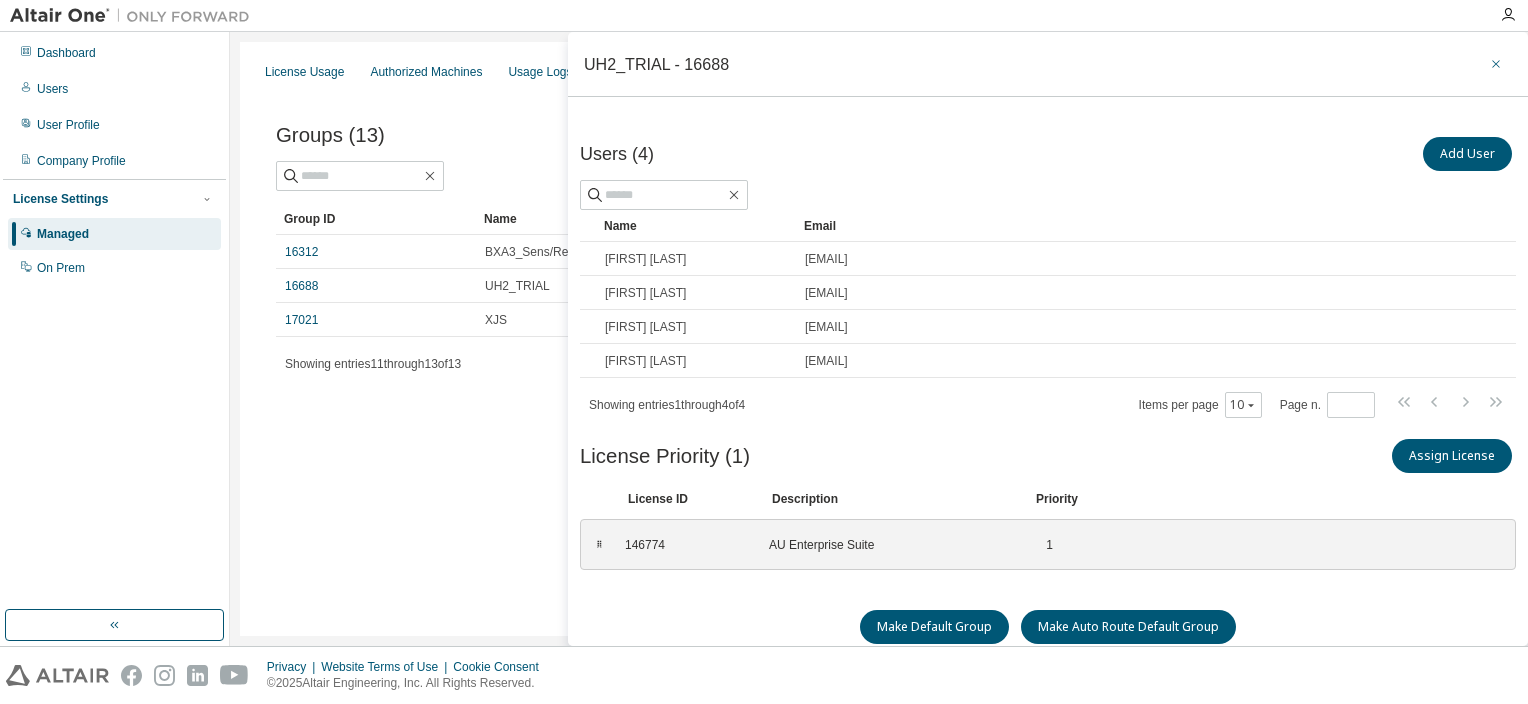 click 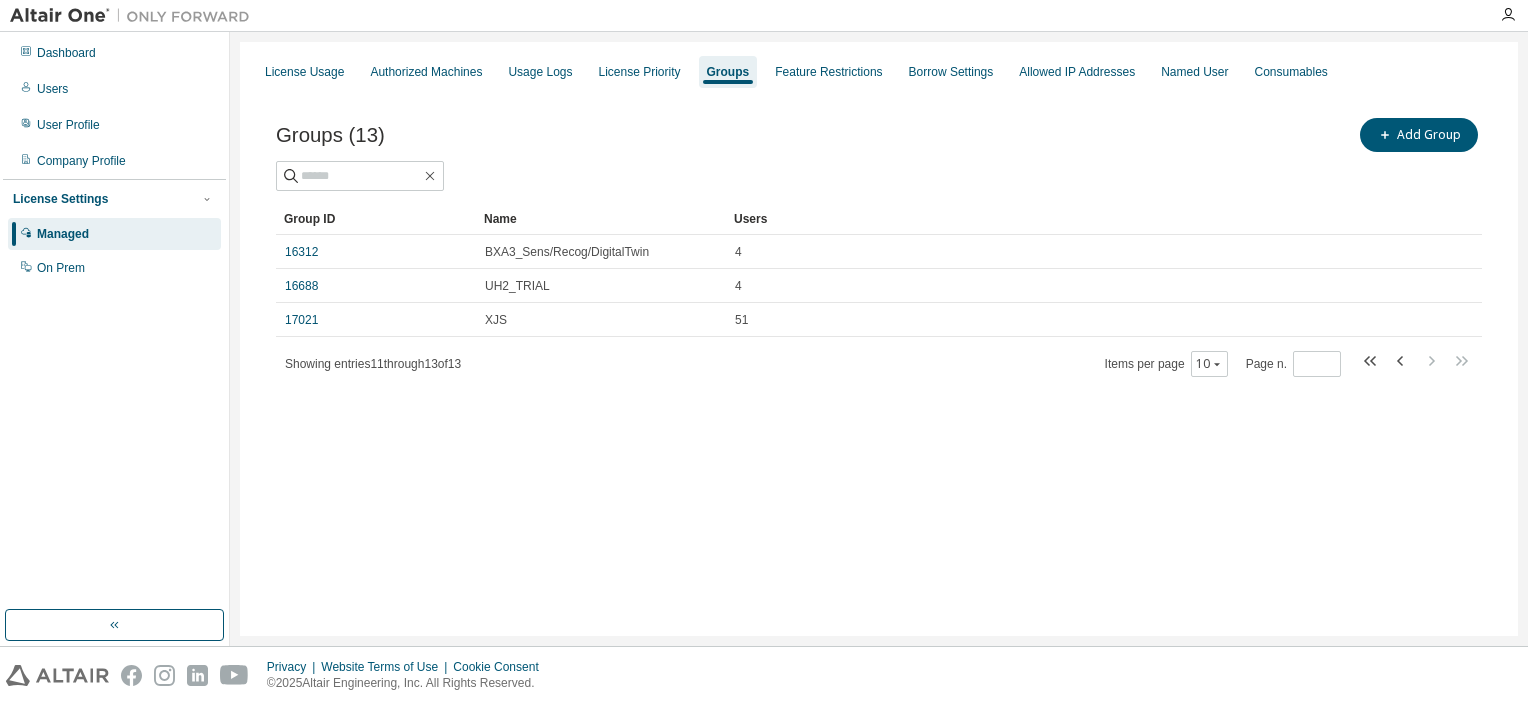 click on "License Usage Authorized Machines Usage Logs License Priority Groups Feature Restrictions Borrow Settings Allowed IP Addresses Named User Consumables Groups (13) Add Group Clear Load Save Save As Field Operator Value Select filter Select operand Add criteria Search Group ID Name Users   16312 BXA3_Sens/Recog/DigitalTwin 4   16688 UH2_TRIAL 4   17021 XJS 51 Showing entries  11  through  13  of  13 Items per page 10 Page n. *" at bounding box center [879, 339] 